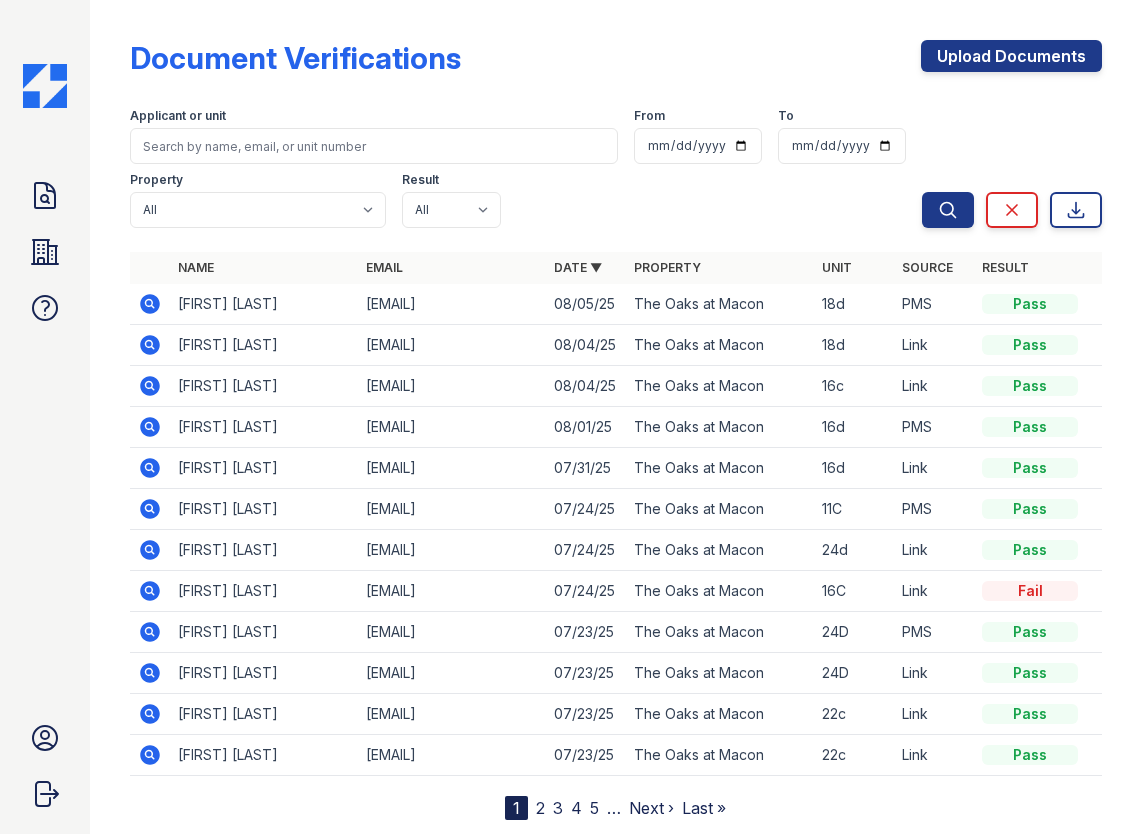scroll, scrollTop: 0, scrollLeft: 0, axis: both 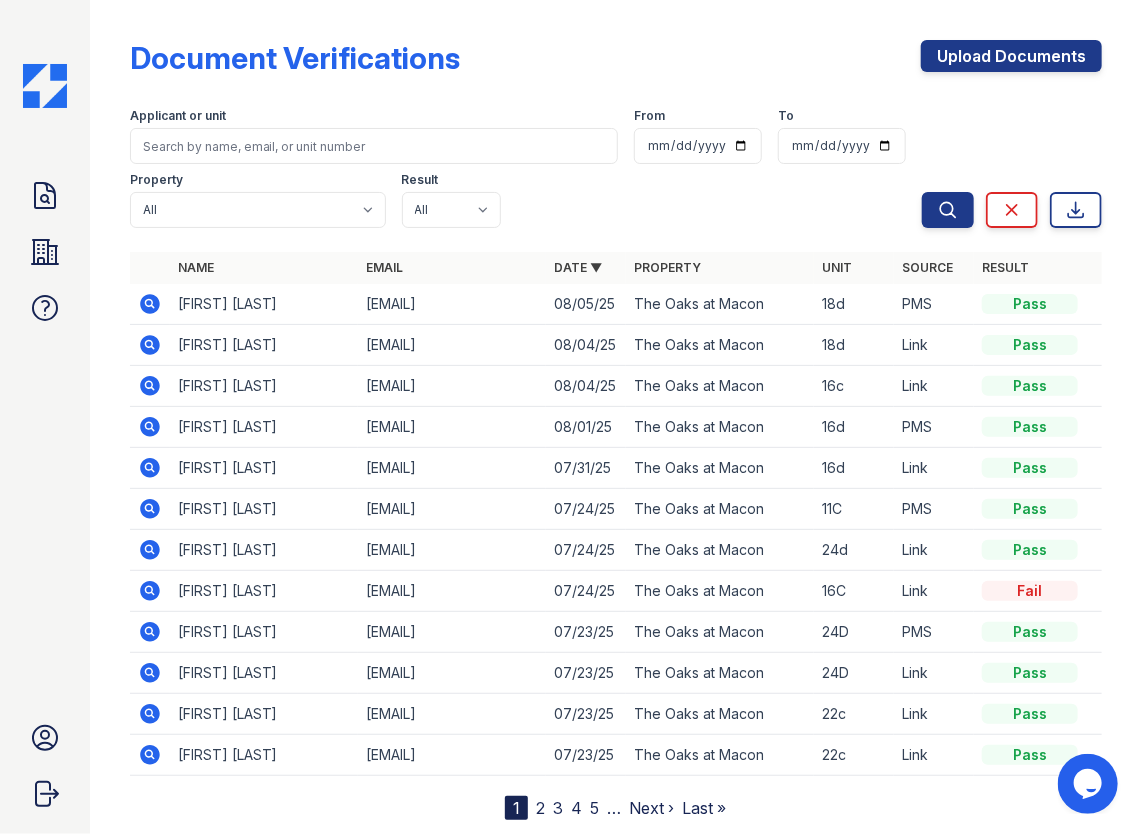 click on "1
2
3
4
5
…
Next ›
Last »" at bounding box center [615, 808] 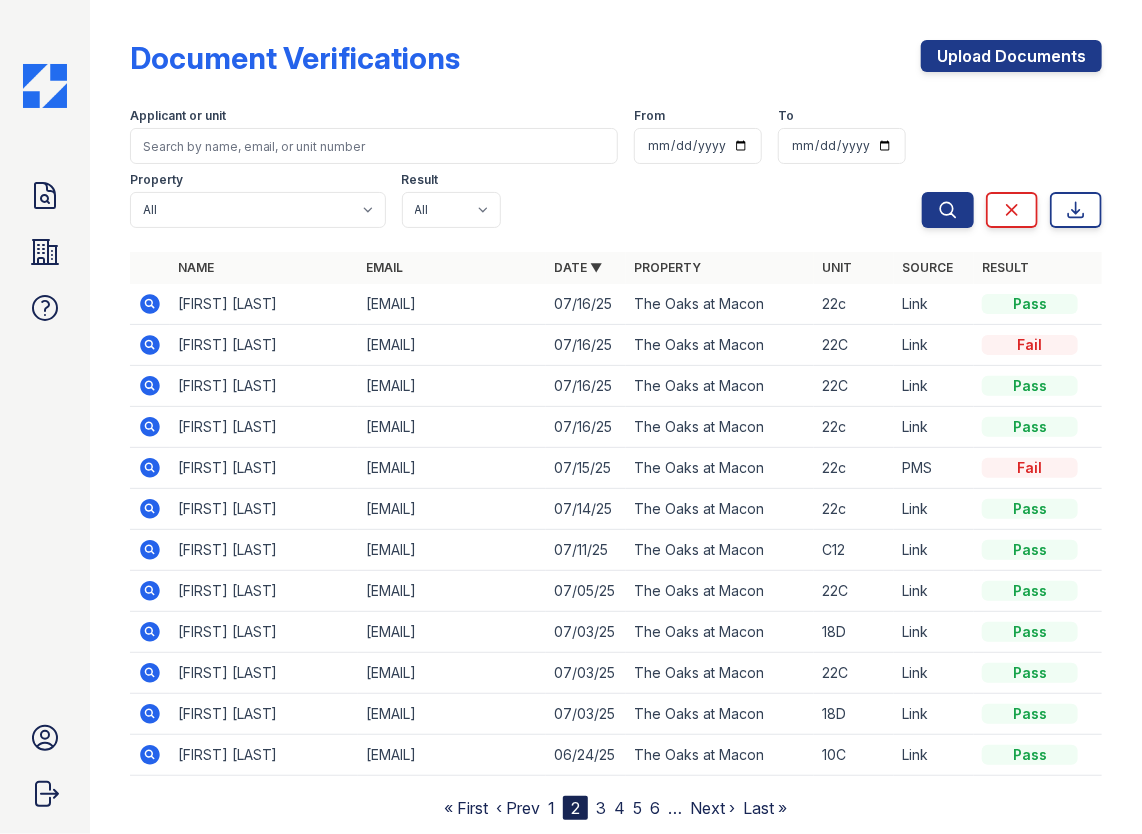 click on "3" at bounding box center (601, 808) 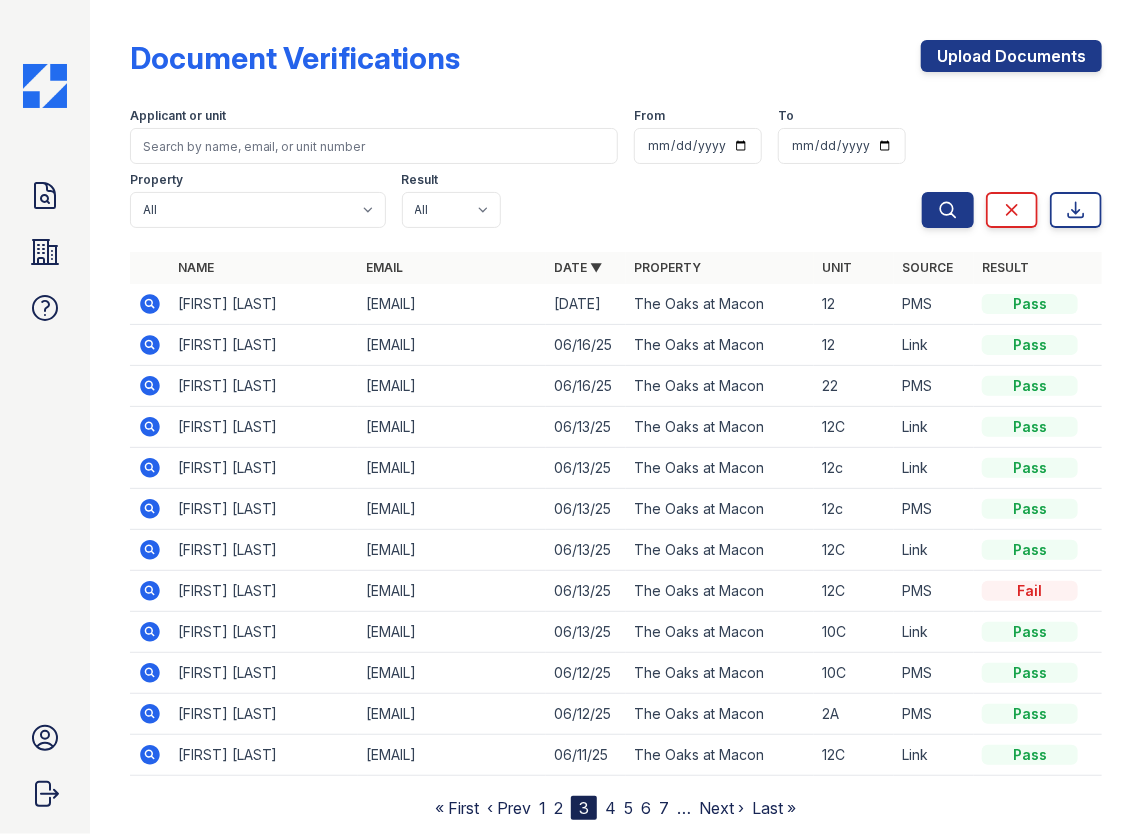 click on "4" at bounding box center [610, 808] 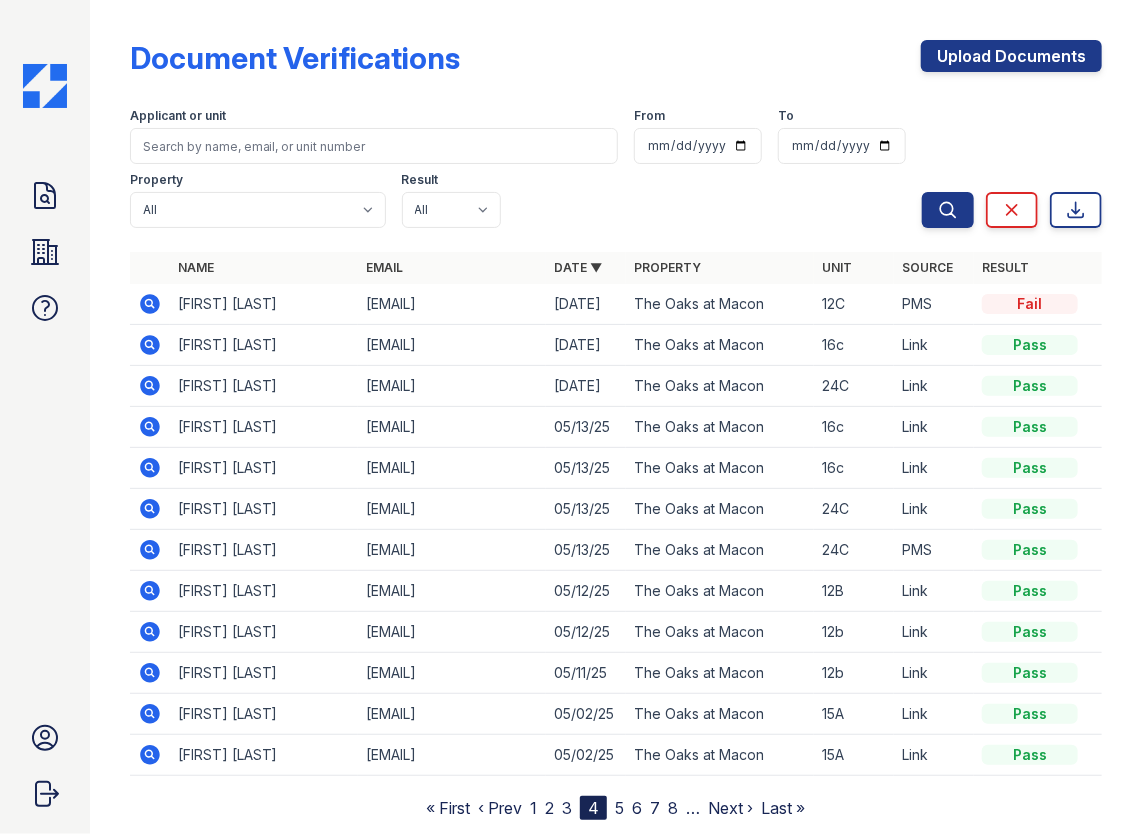 click on "3" at bounding box center [567, 808] 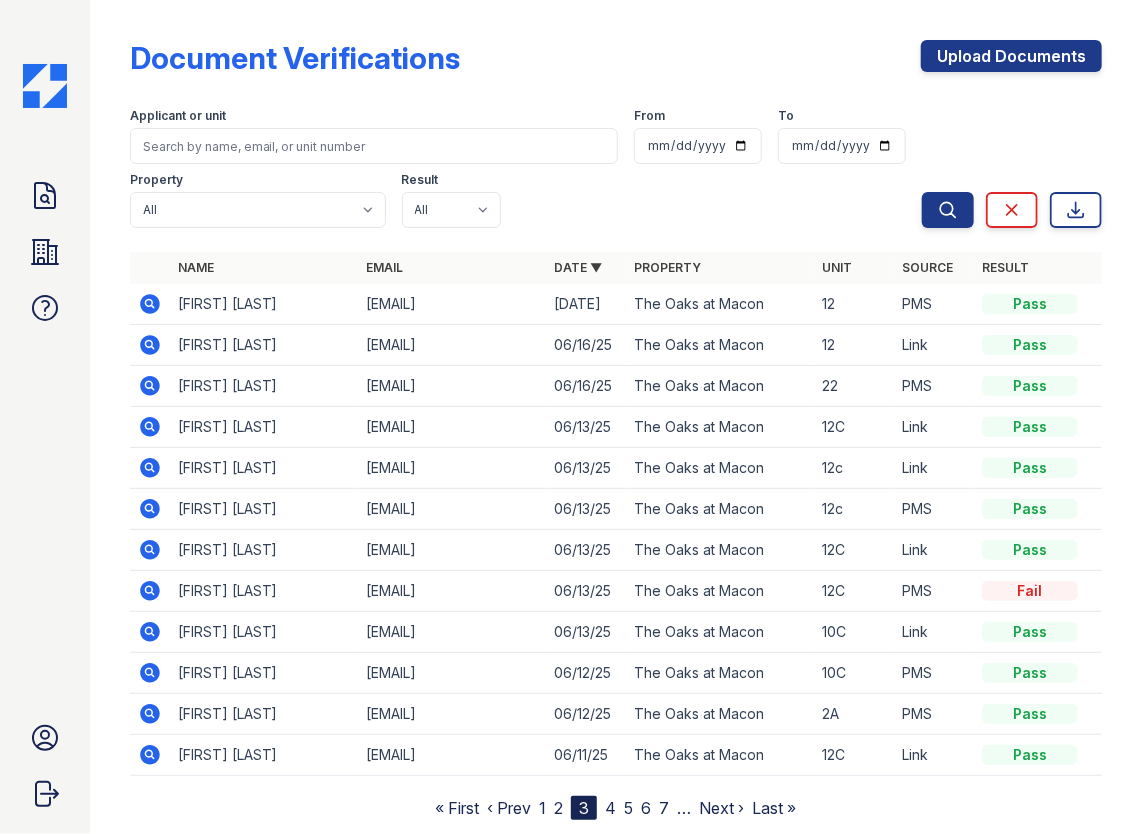click 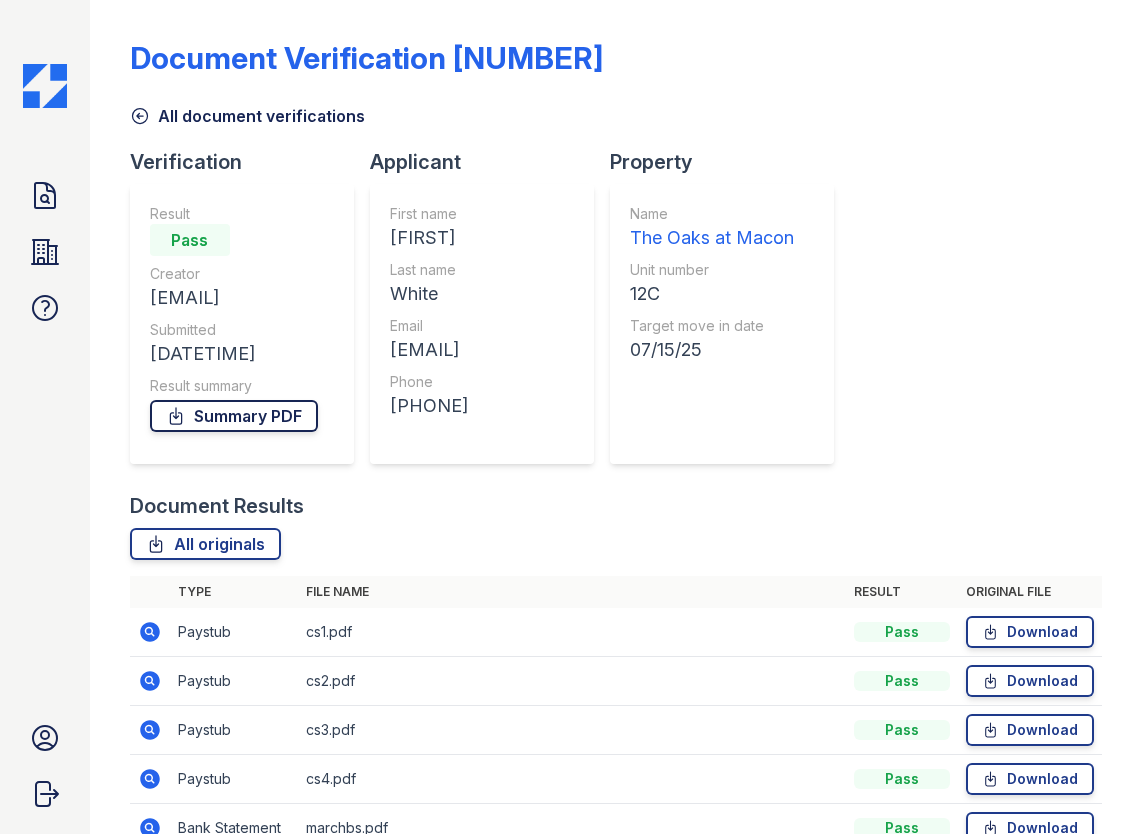 scroll, scrollTop: 0, scrollLeft: 0, axis: both 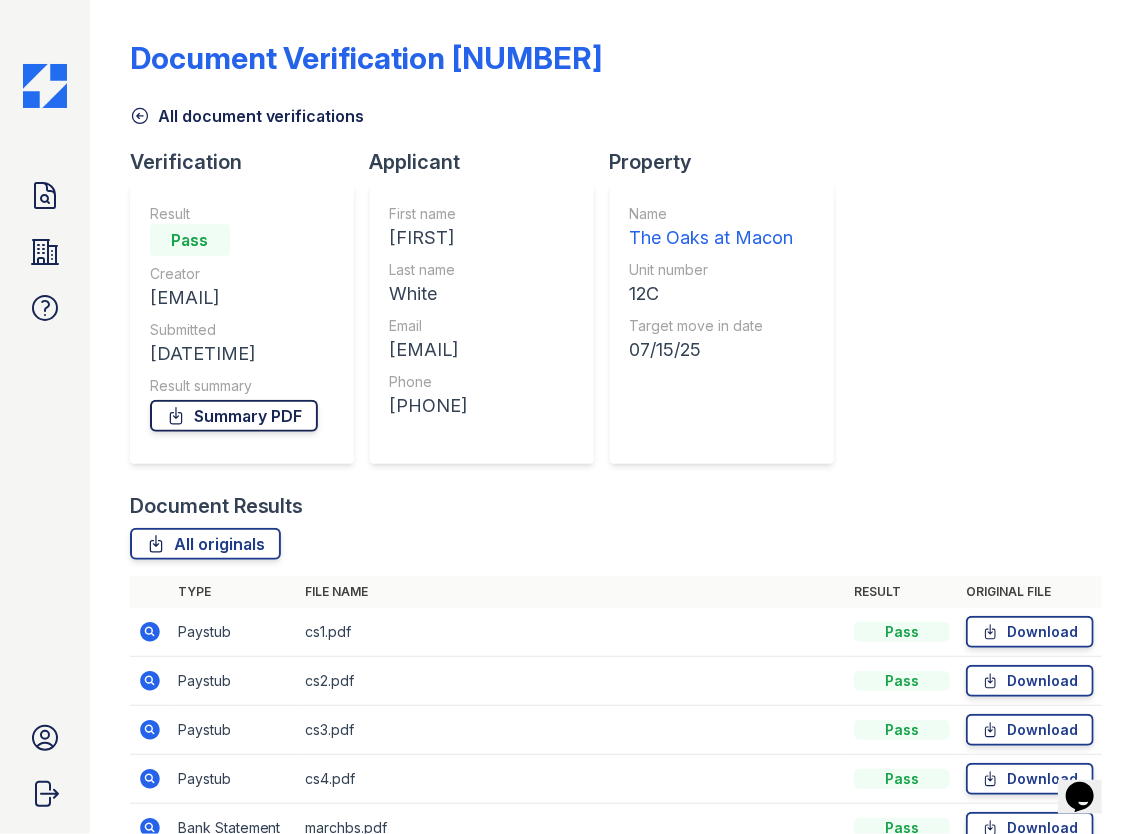 click on "Summary PDF" at bounding box center [234, 416] 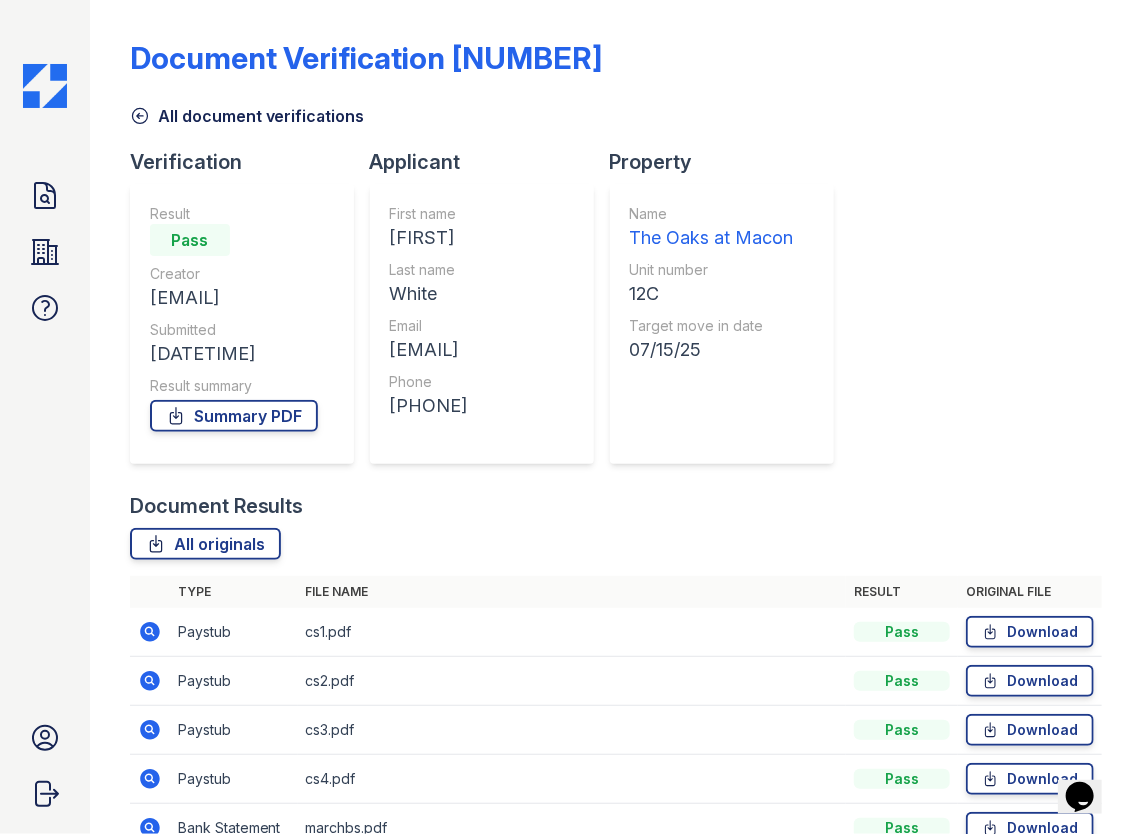 click on "All document verifications" at bounding box center (247, 116) 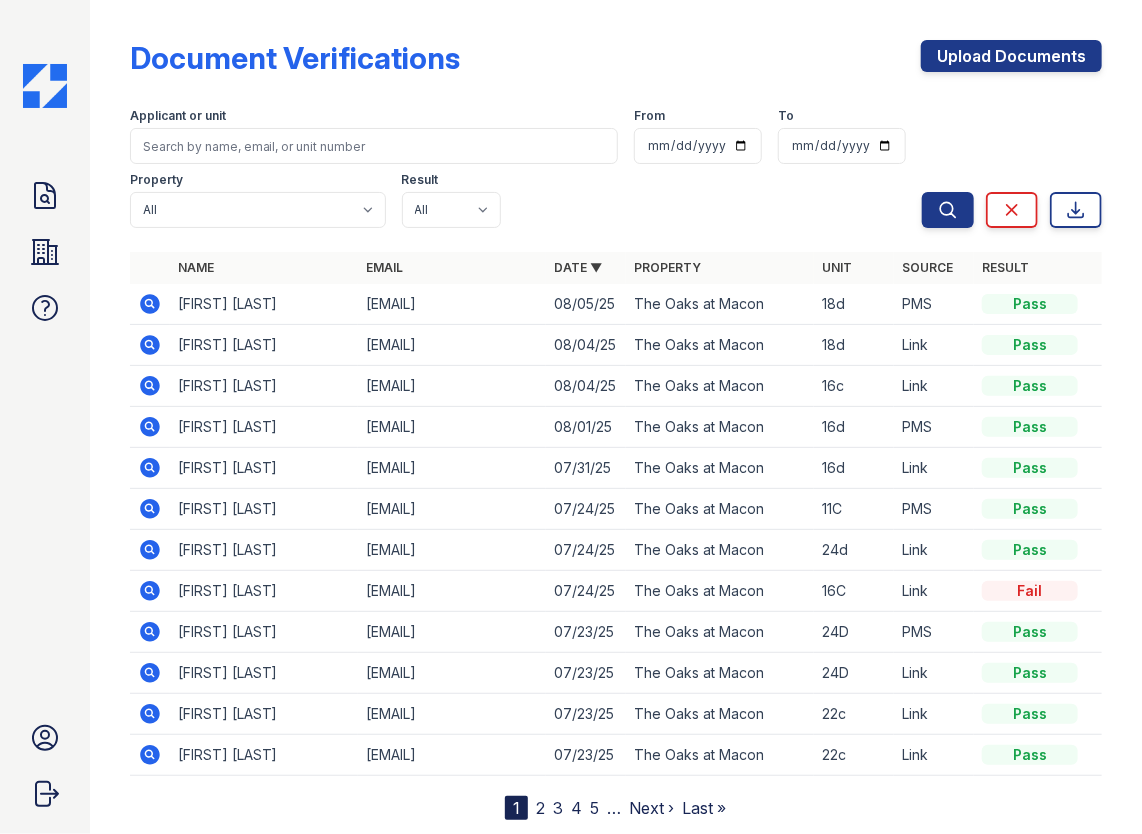 click on "2" at bounding box center [540, 808] 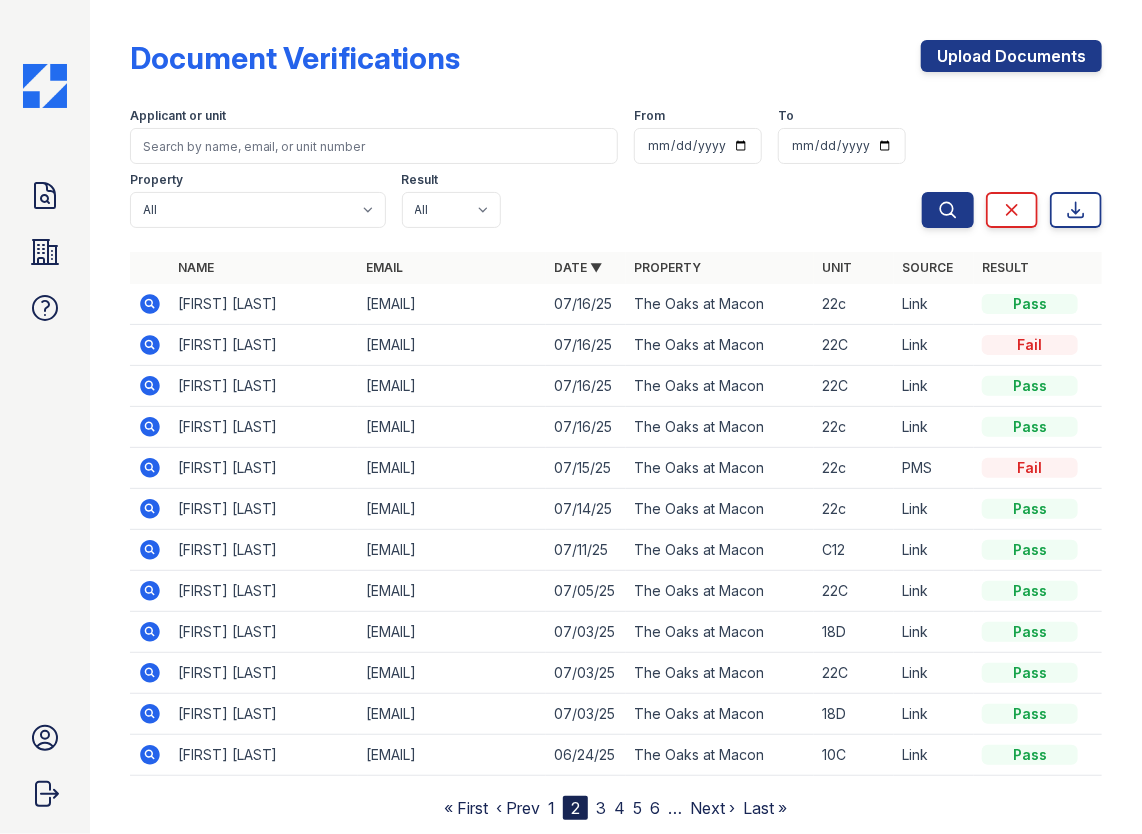 click on "3" at bounding box center (601, 808) 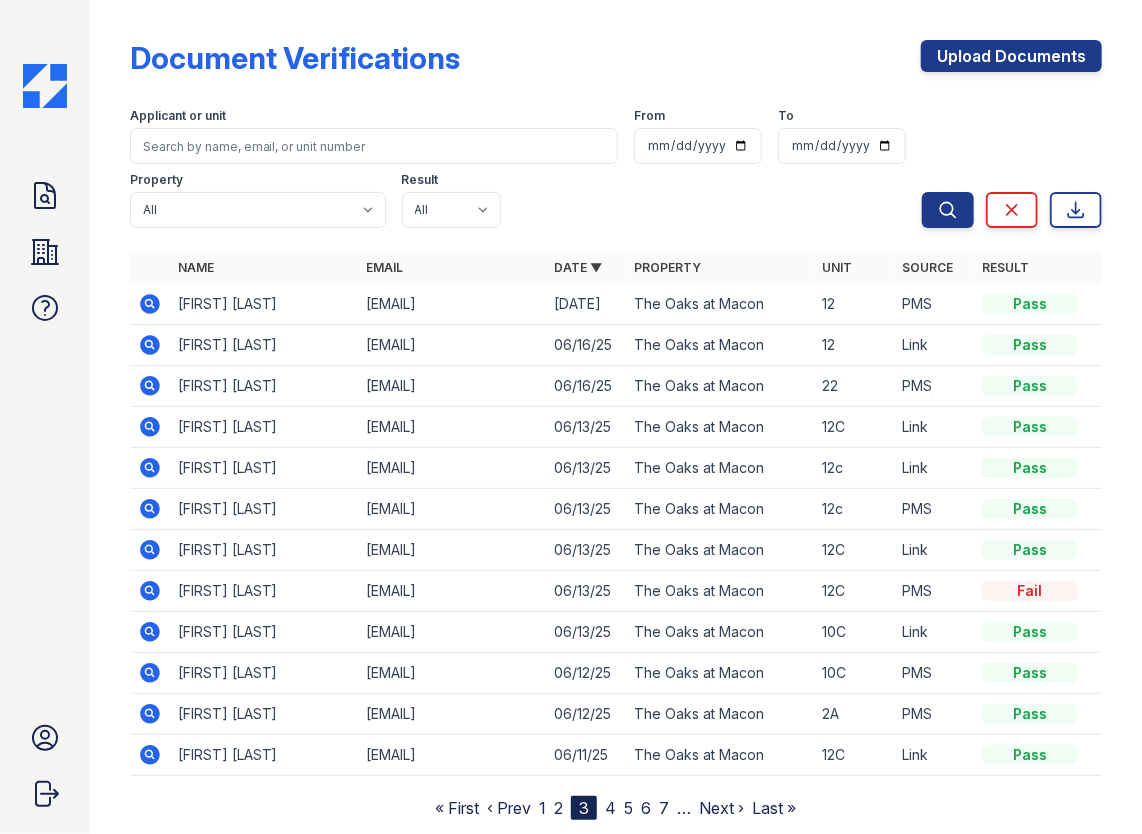 click 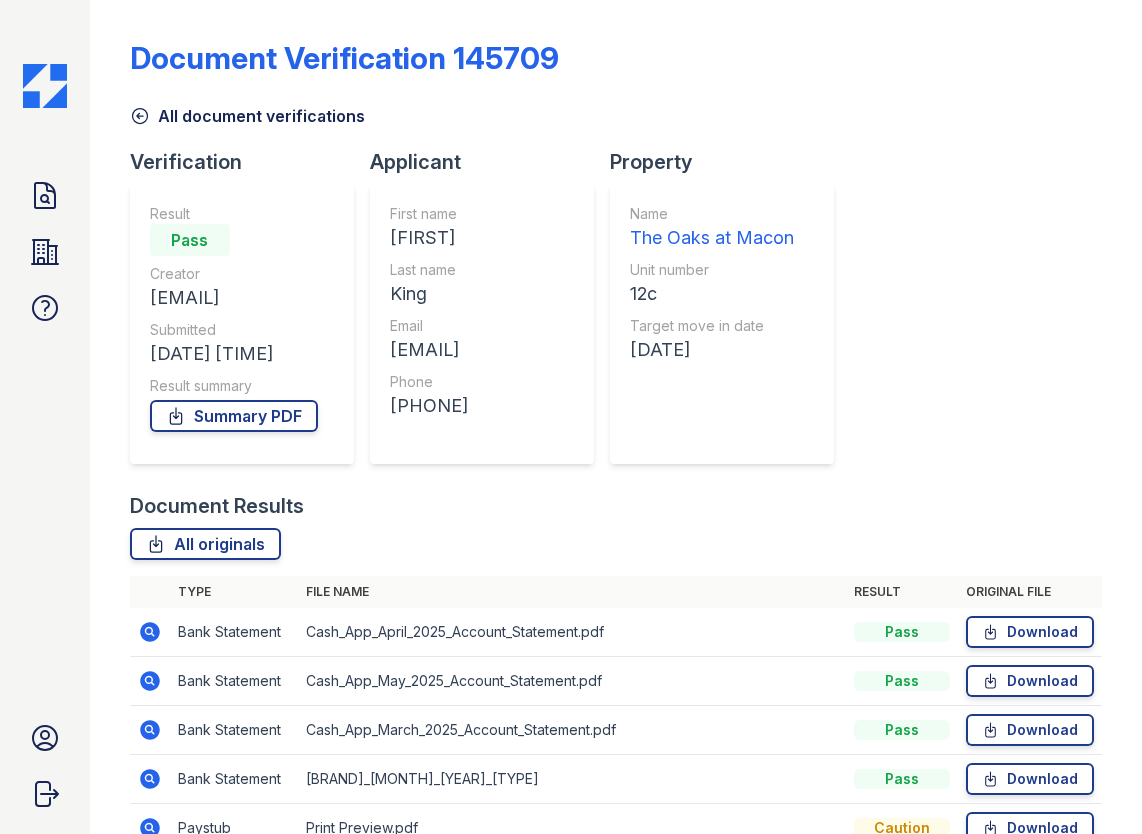 scroll, scrollTop: 0, scrollLeft: 0, axis: both 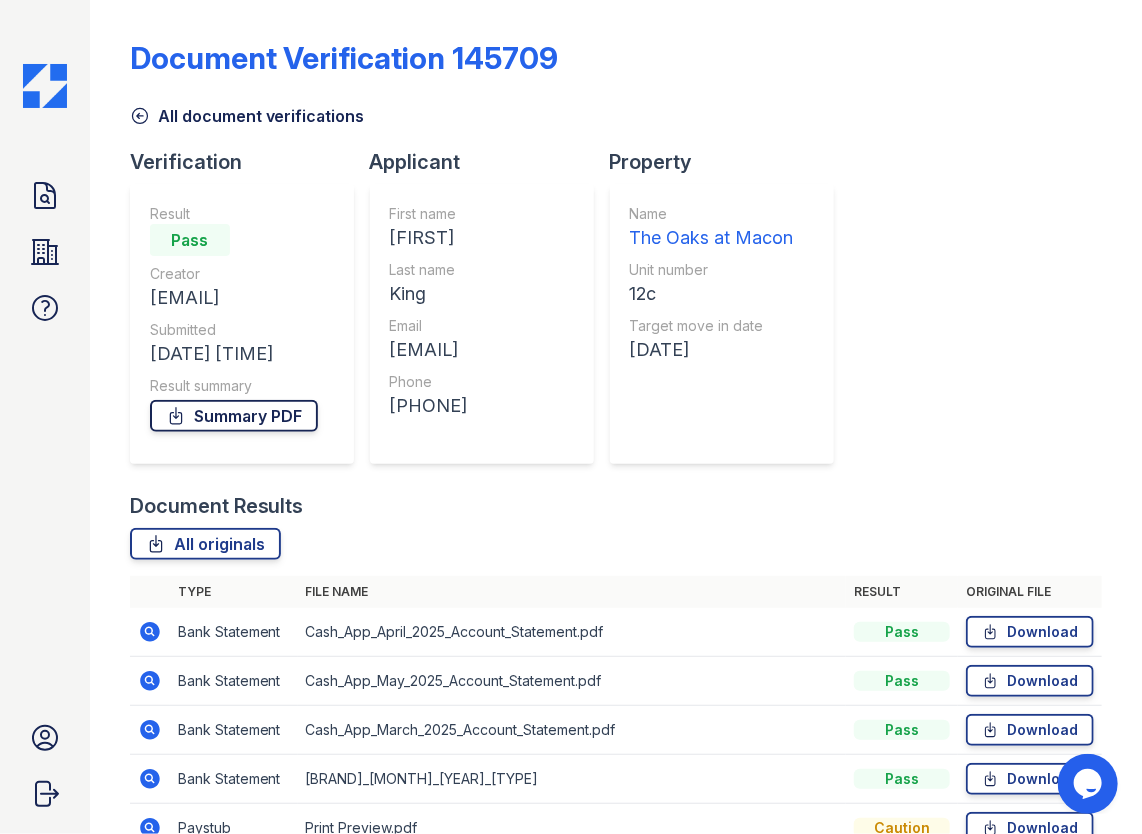 click on "Summary PDF" at bounding box center [234, 416] 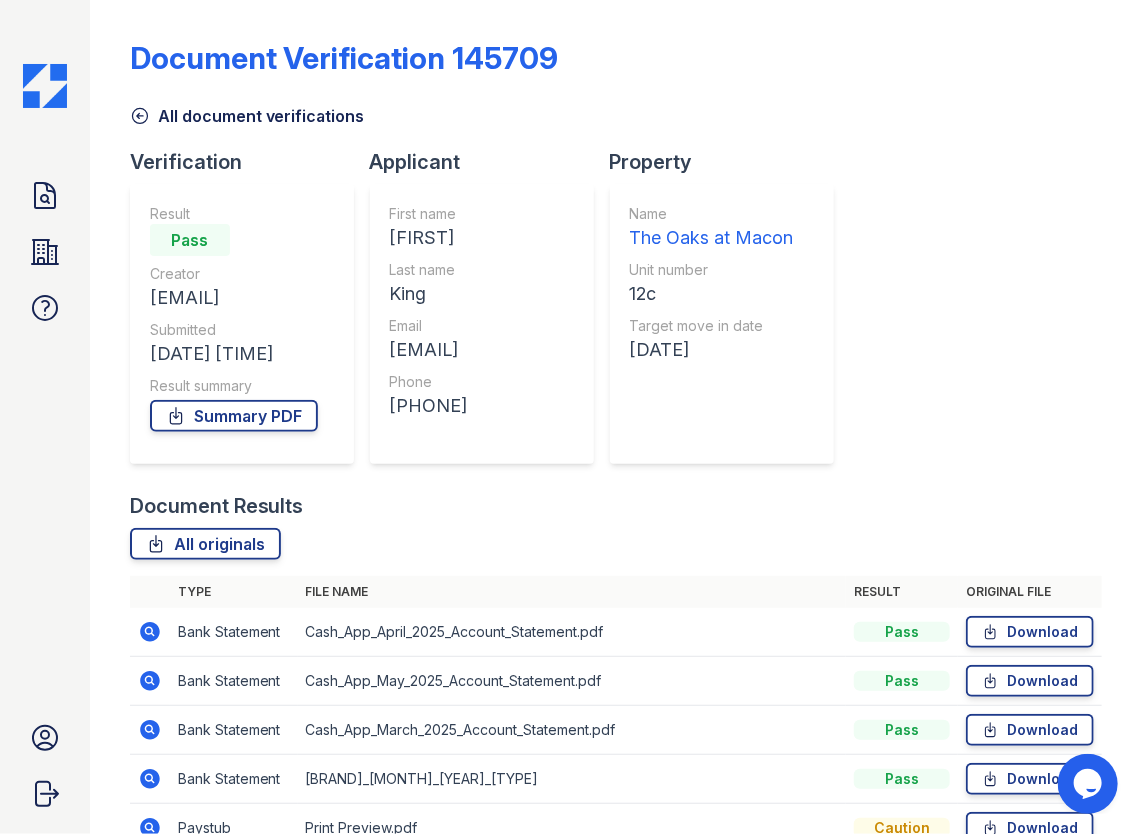 click on "All document verifications" at bounding box center (247, 116) 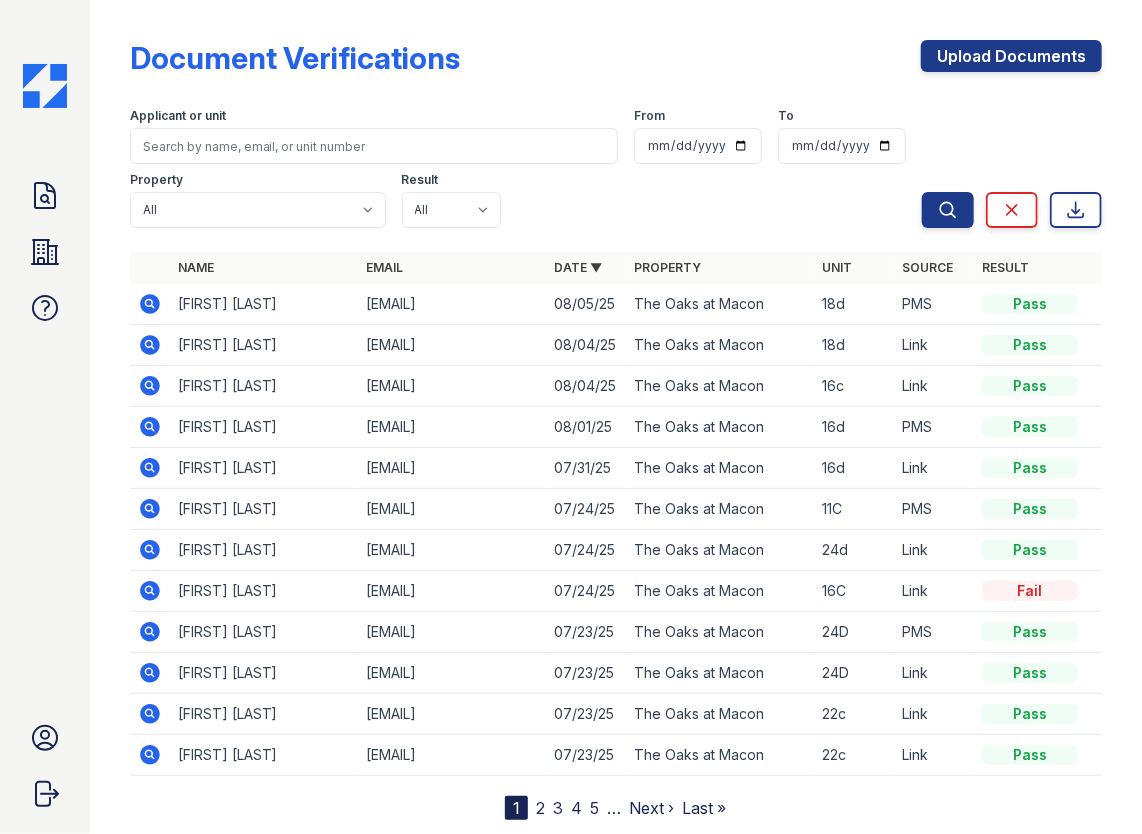 click on "3" at bounding box center [558, 808] 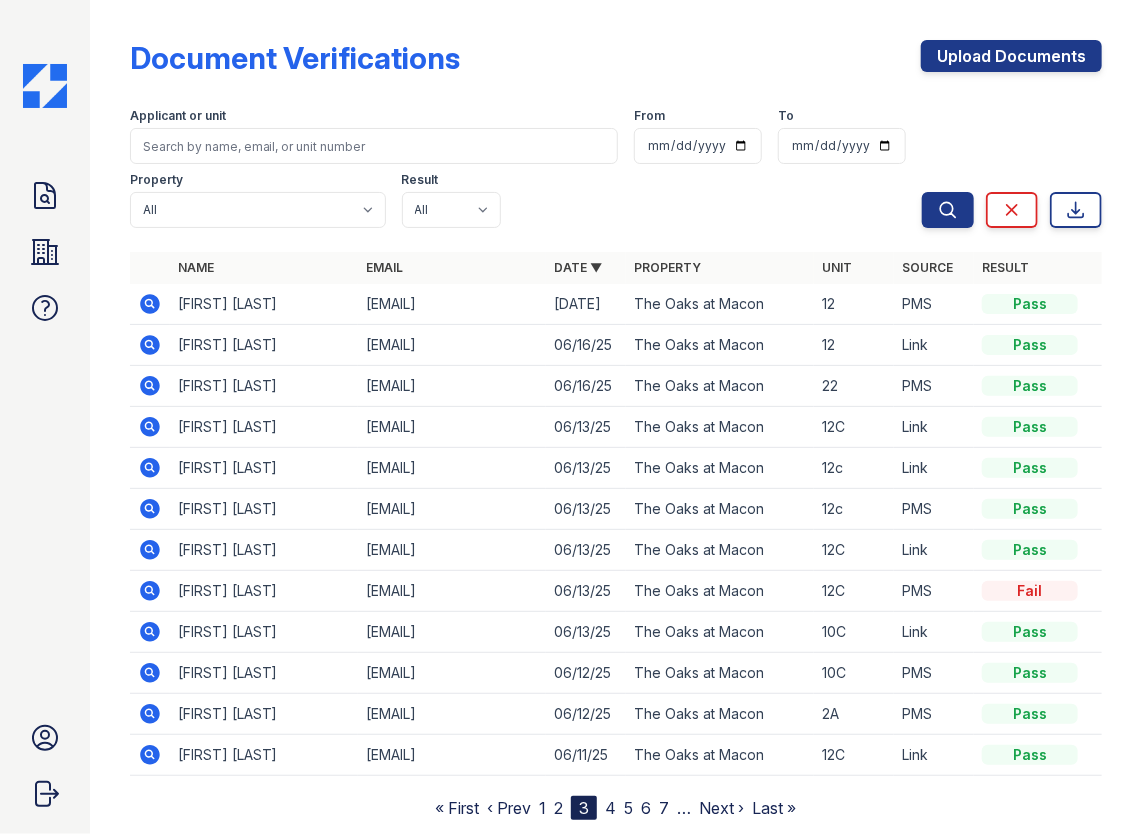 click 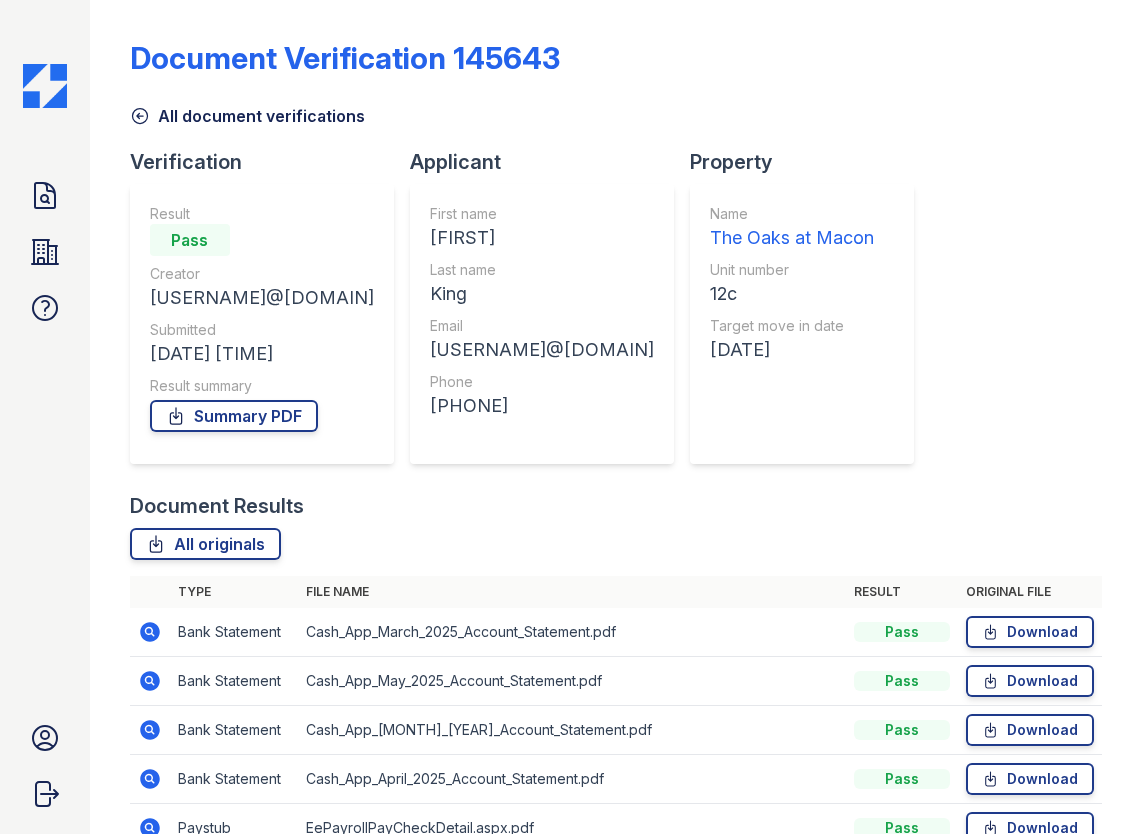 scroll, scrollTop: 0, scrollLeft: 0, axis: both 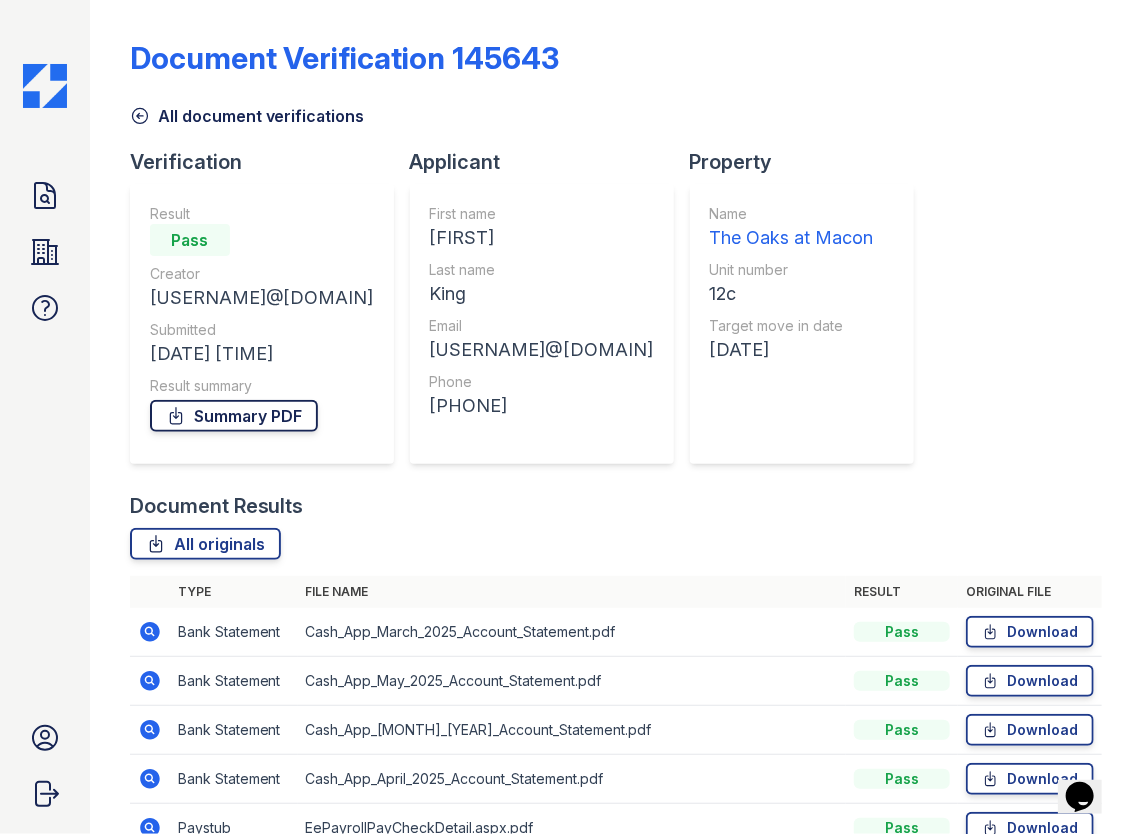 click on "Summary PDF" at bounding box center (234, 416) 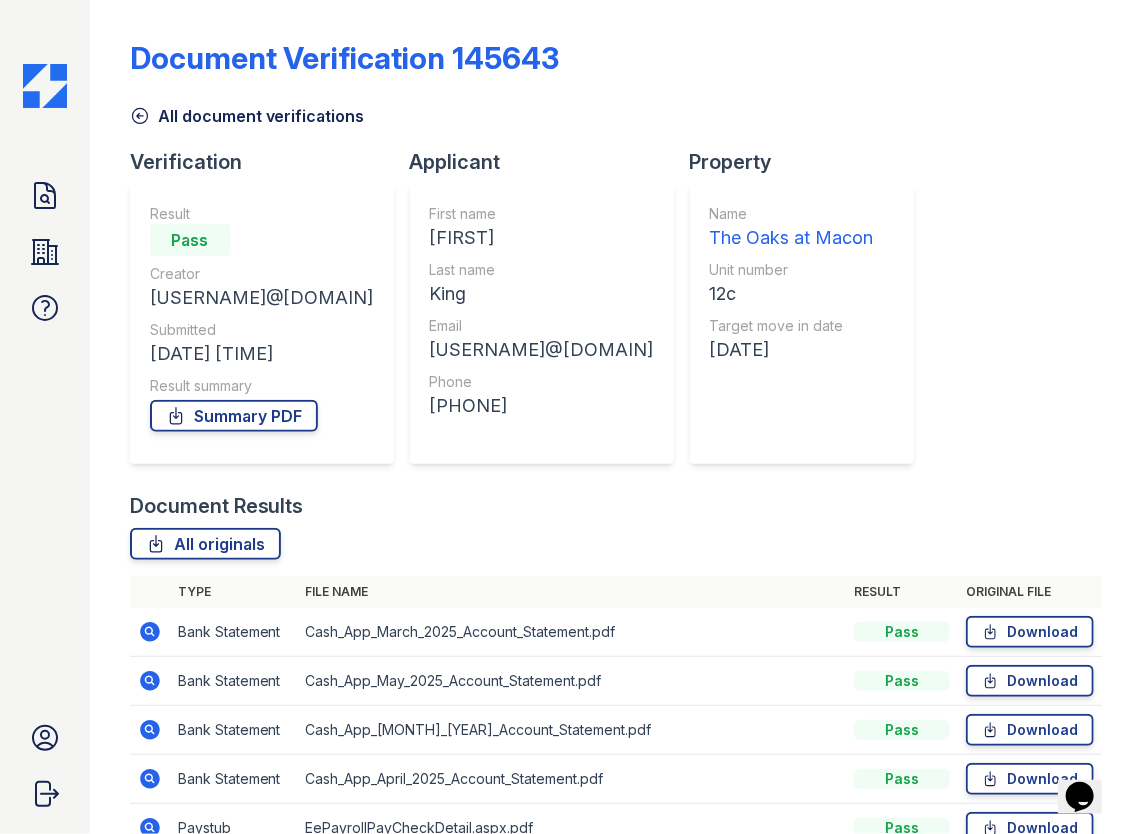 click on "All document verifications" at bounding box center [247, 116] 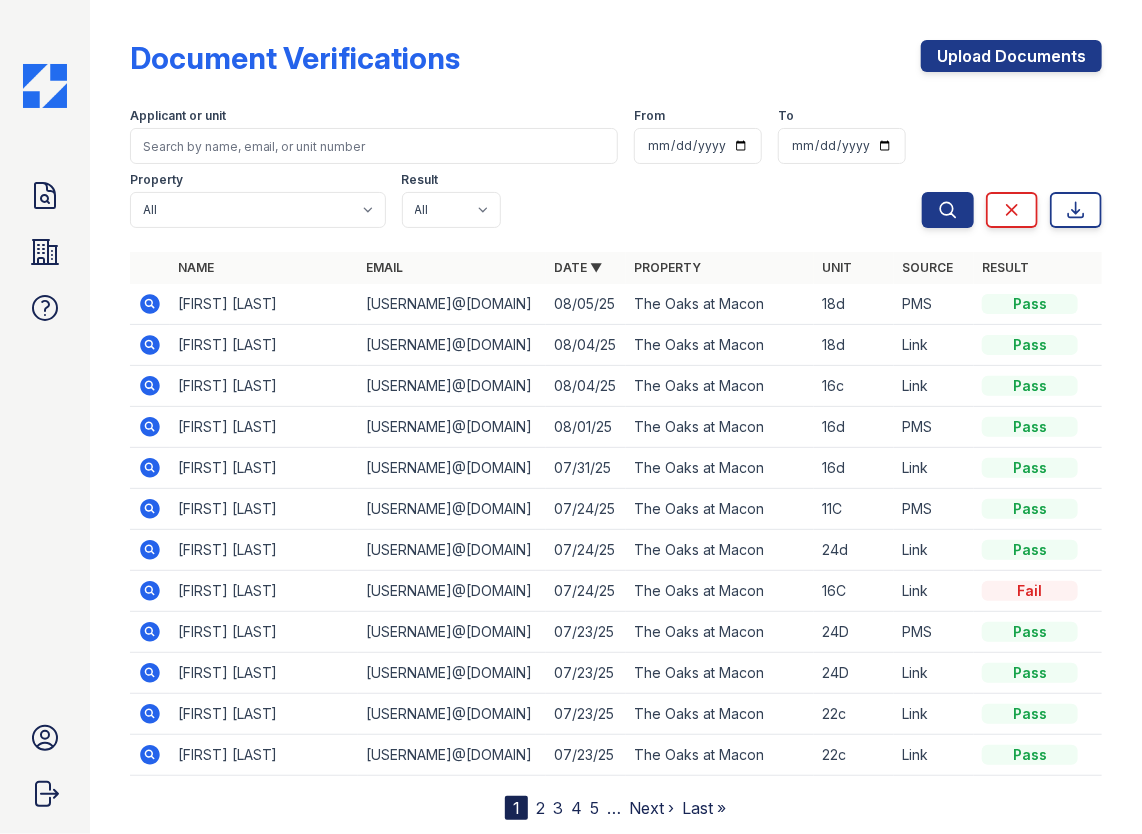click on "3" at bounding box center [558, 808] 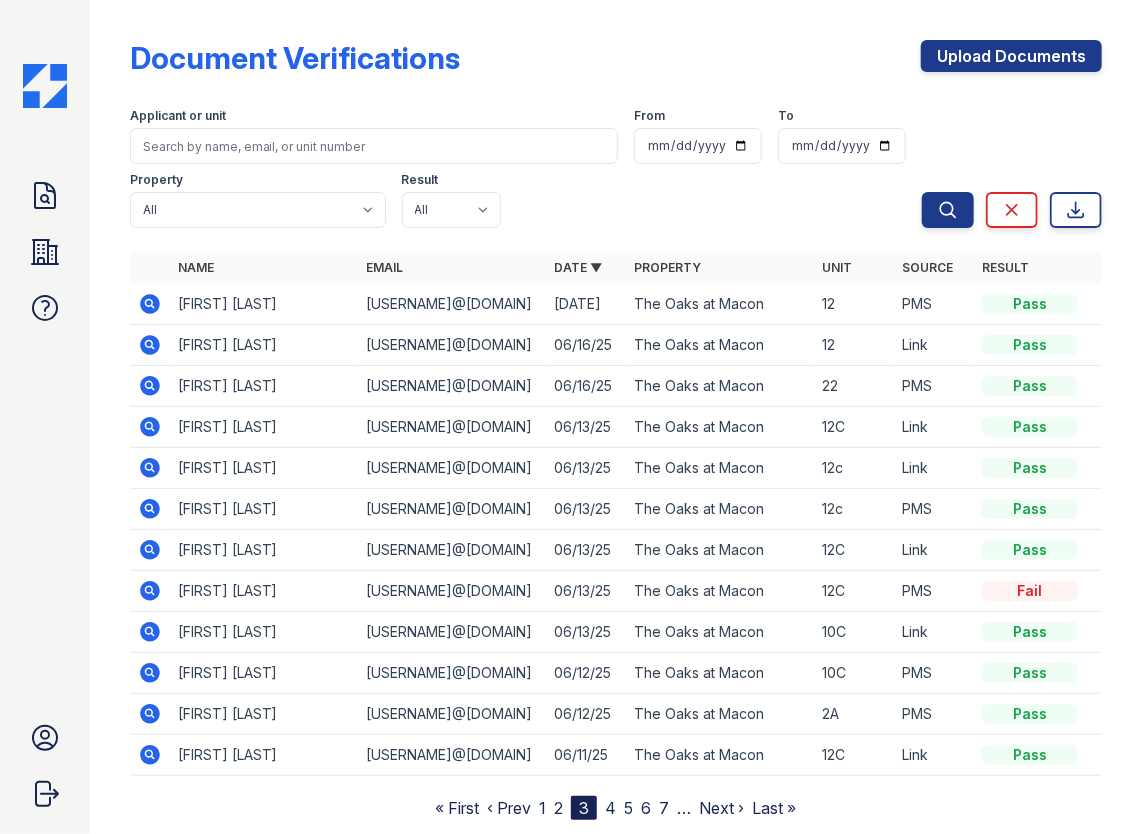 click 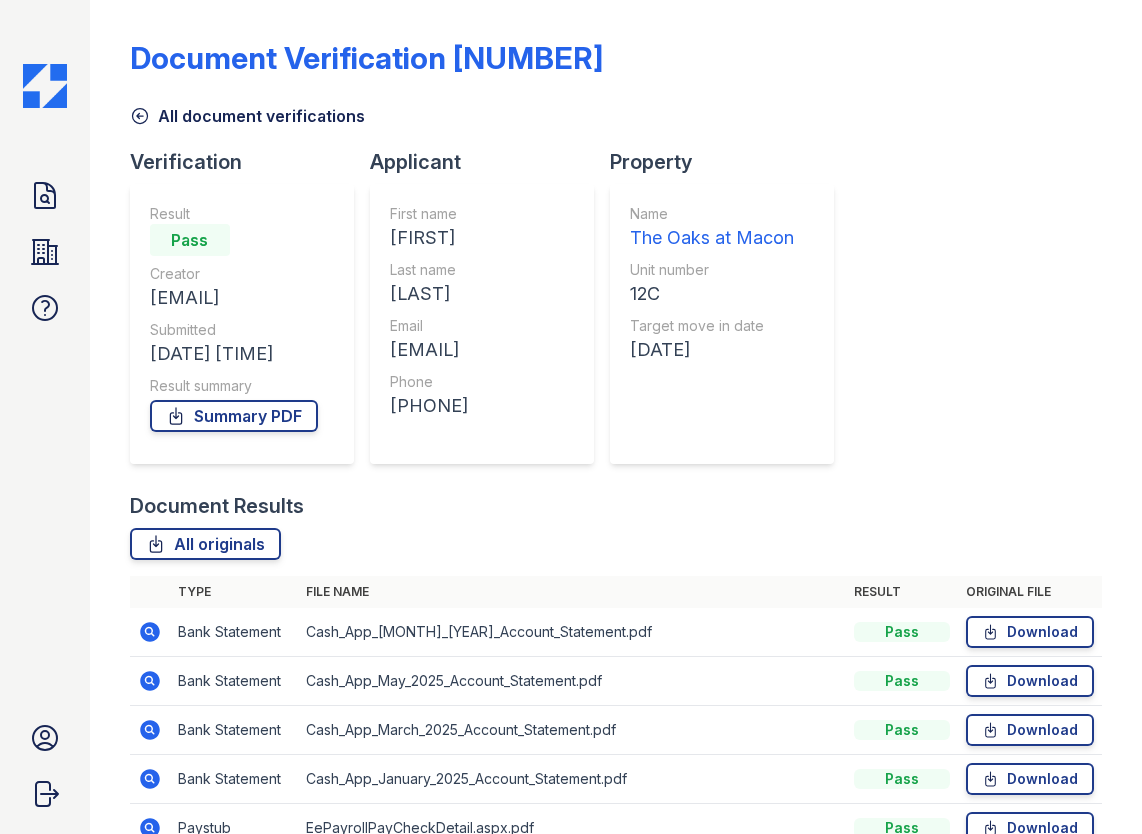 scroll, scrollTop: 0, scrollLeft: 0, axis: both 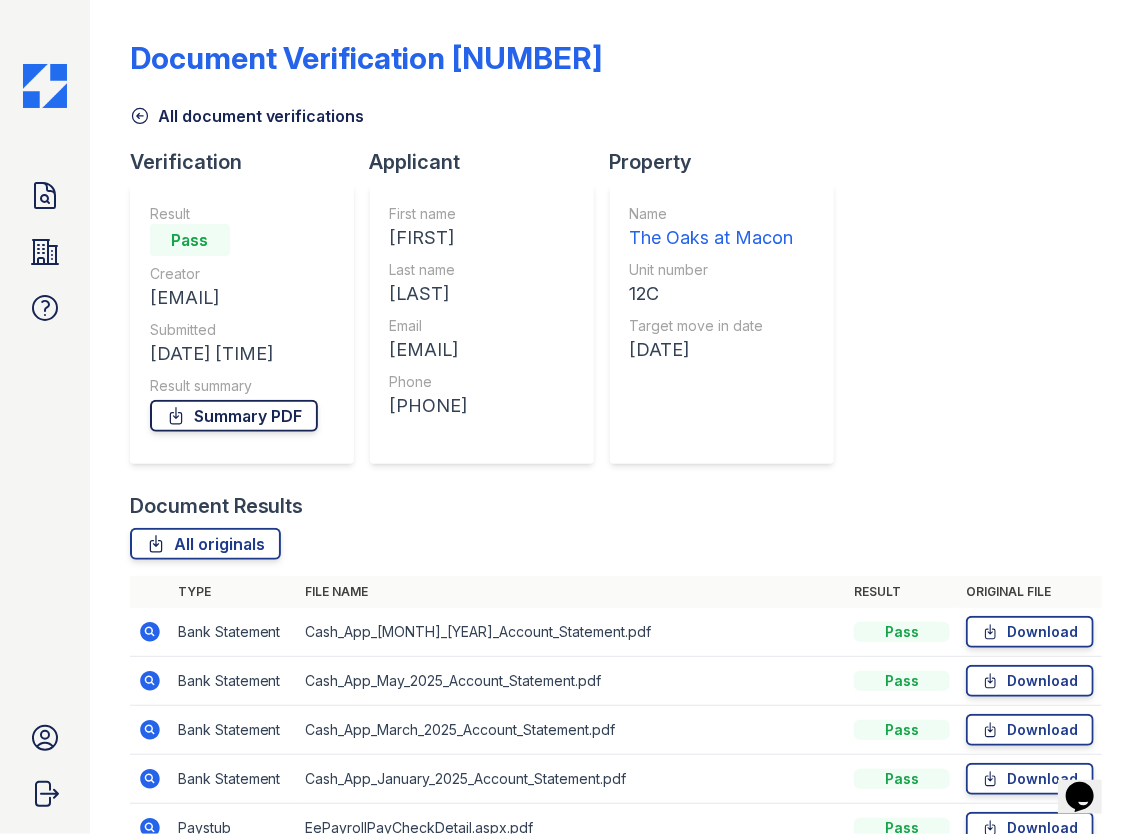 click on "Summary PDF" at bounding box center [234, 416] 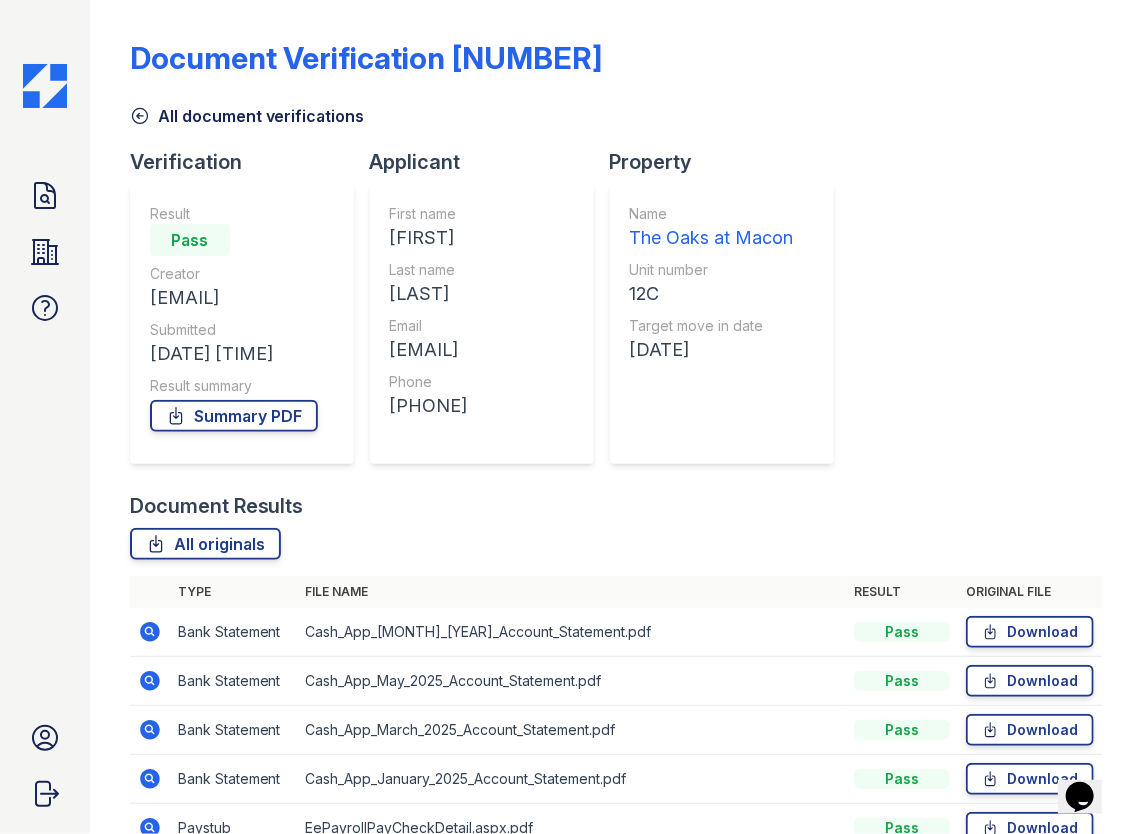 click on "All document verifications" at bounding box center [247, 116] 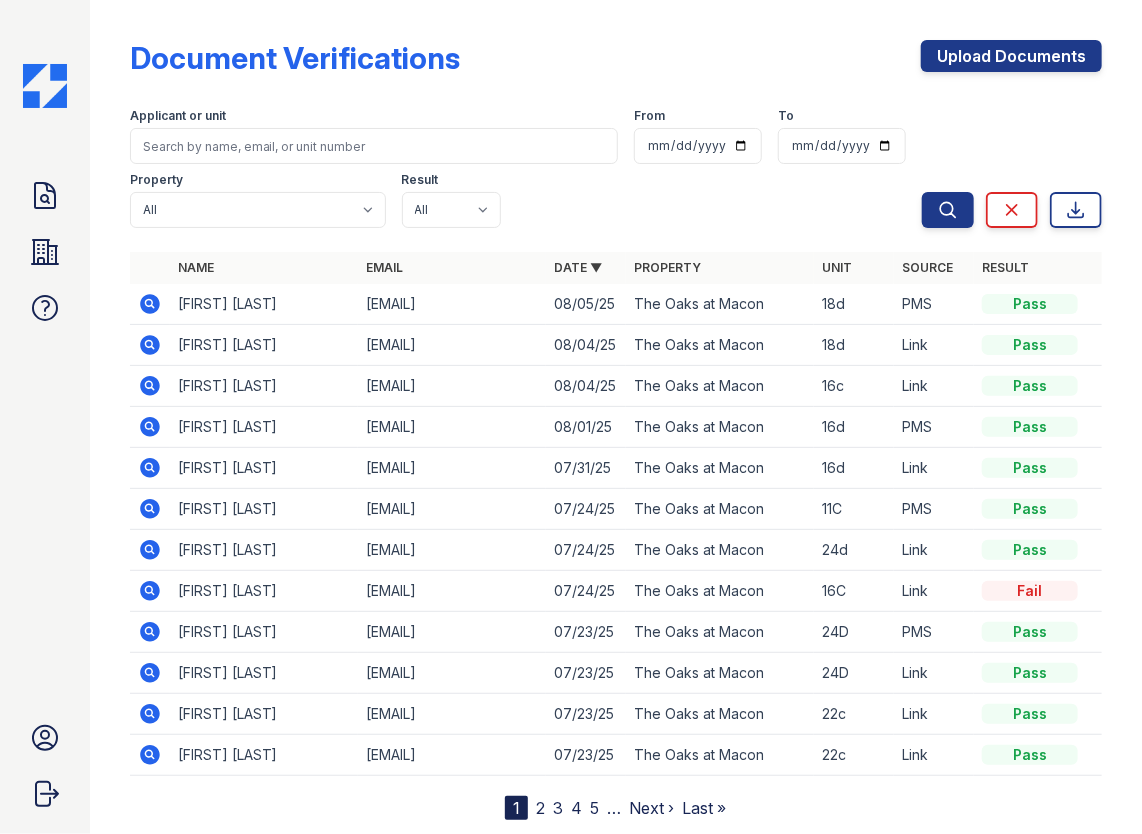 click on "3" at bounding box center [558, 808] 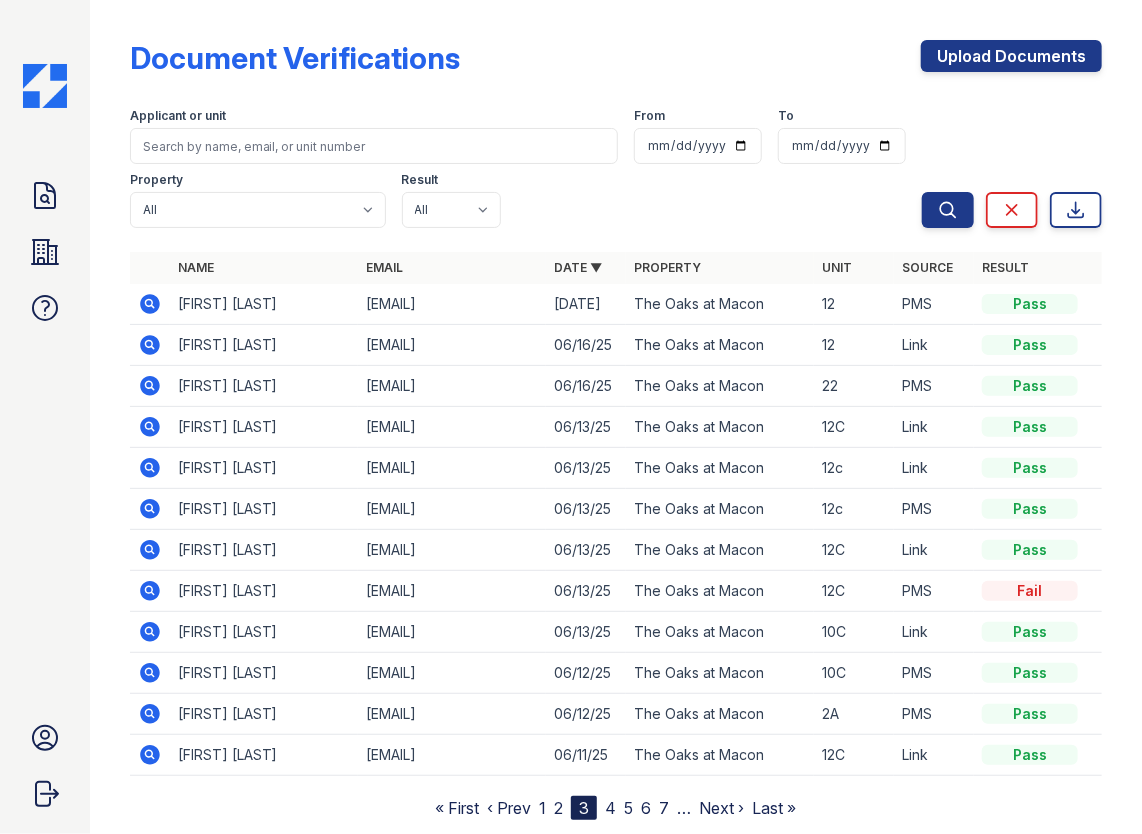 click 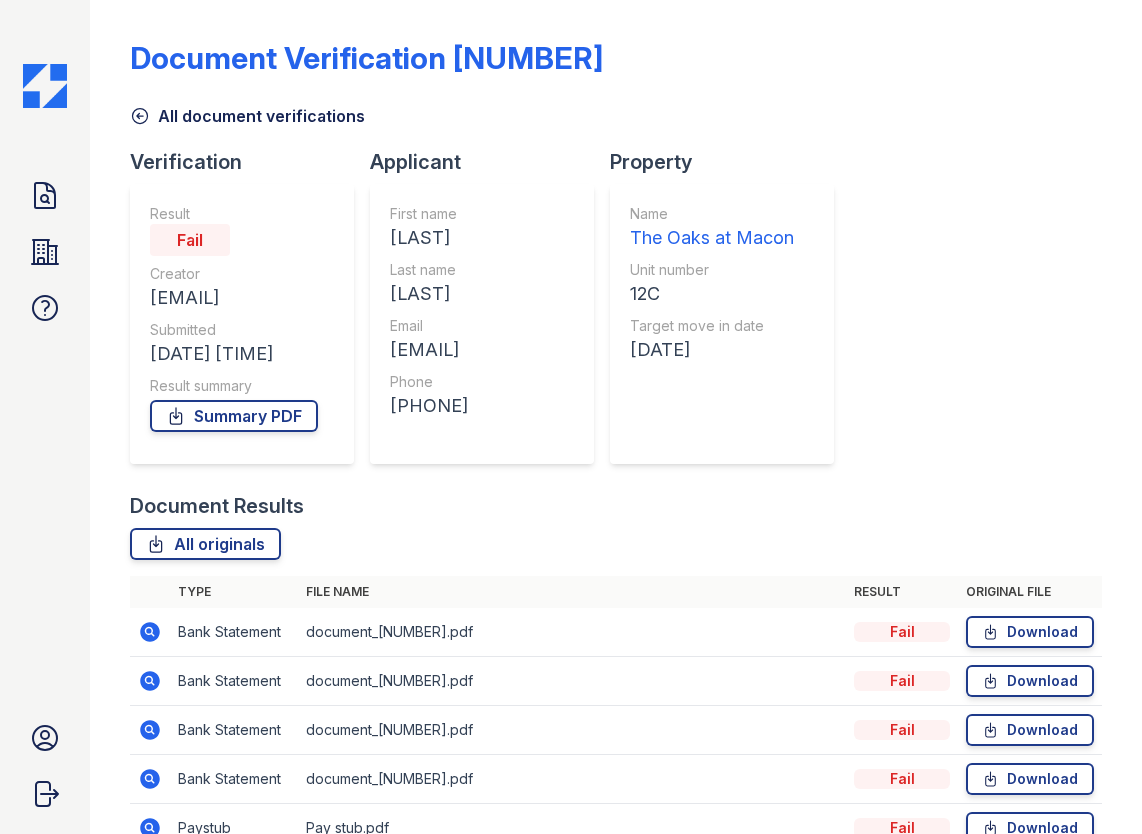 scroll, scrollTop: 0, scrollLeft: 0, axis: both 